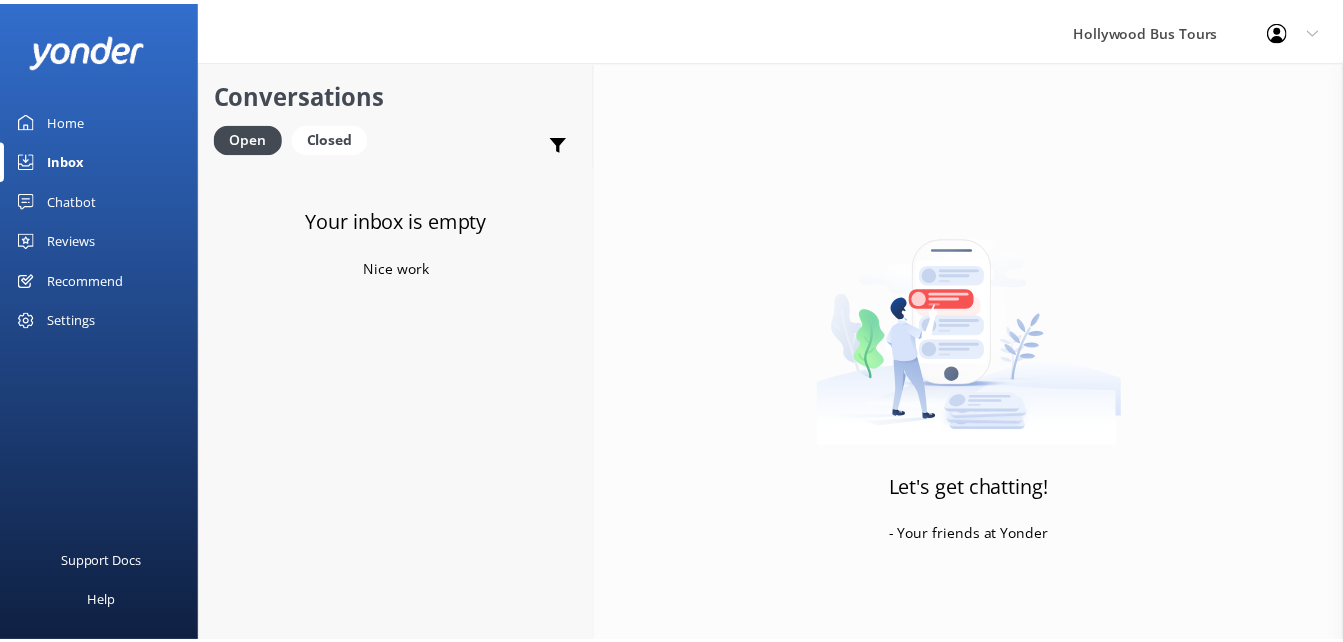 scroll, scrollTop: 0, scrollLeft: 0, axis: both 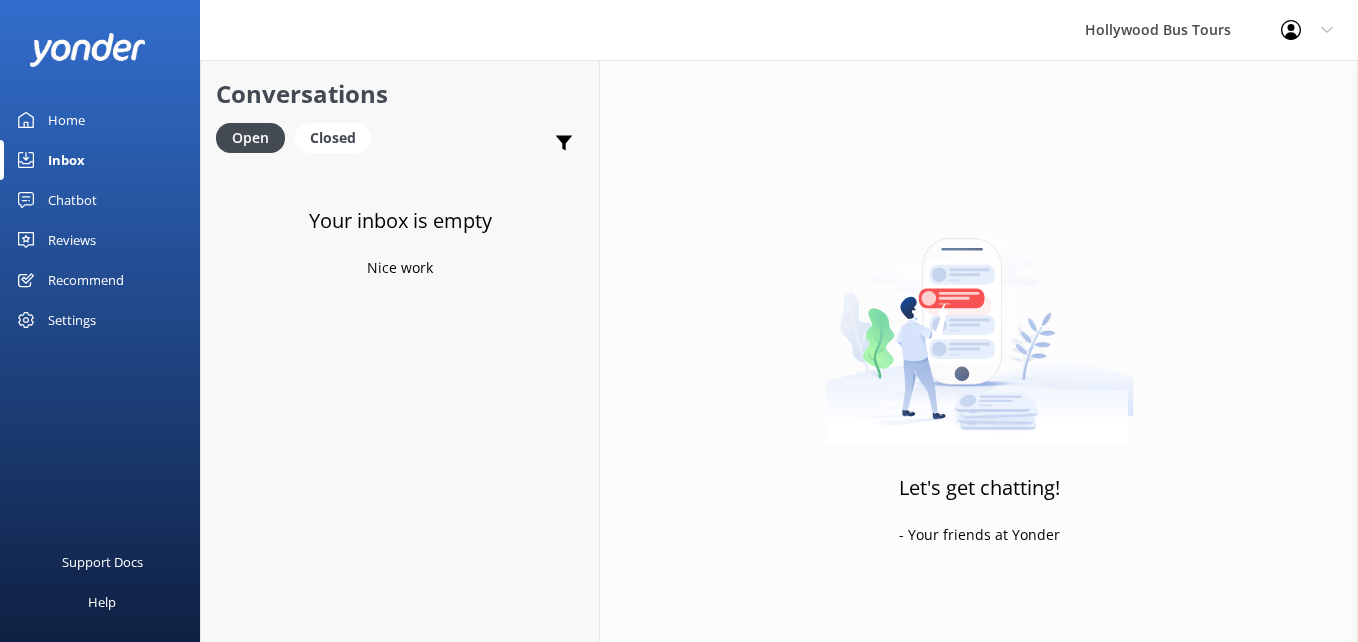 click on "Home" at bounding box center [66, 120] 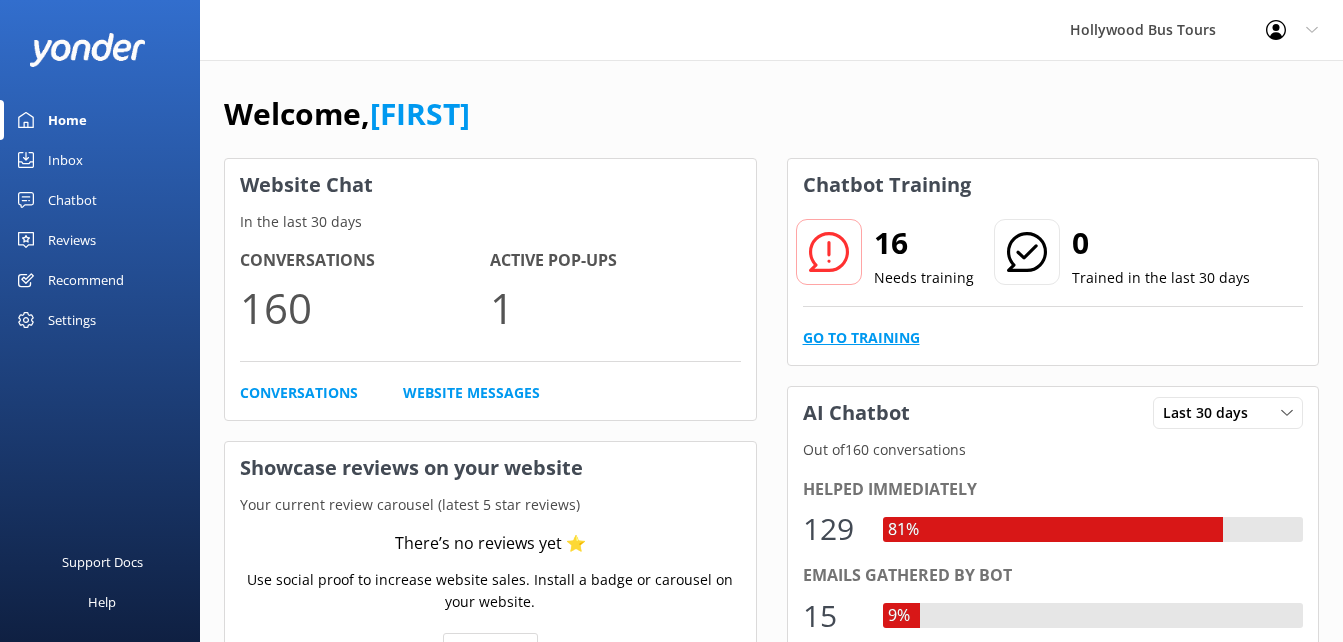 click on "Go to Training" at bounding box center (861, 338) 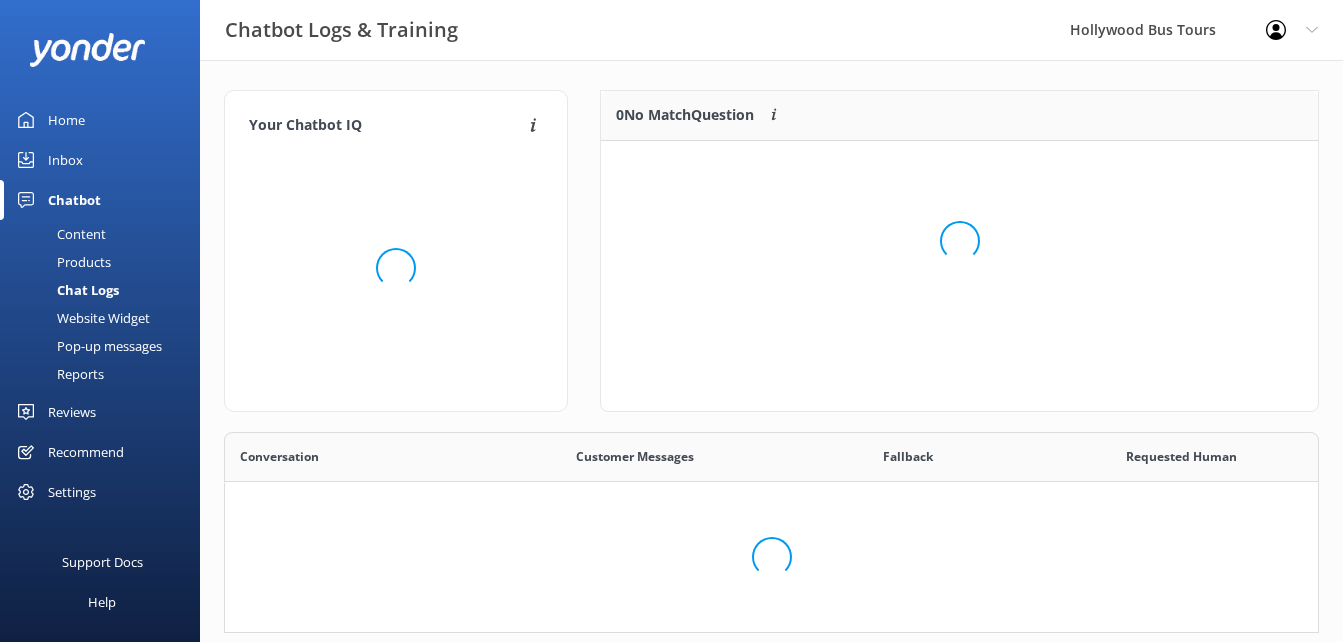 scroll, scrollTop: 16, scrollLeft: 16, axis: both 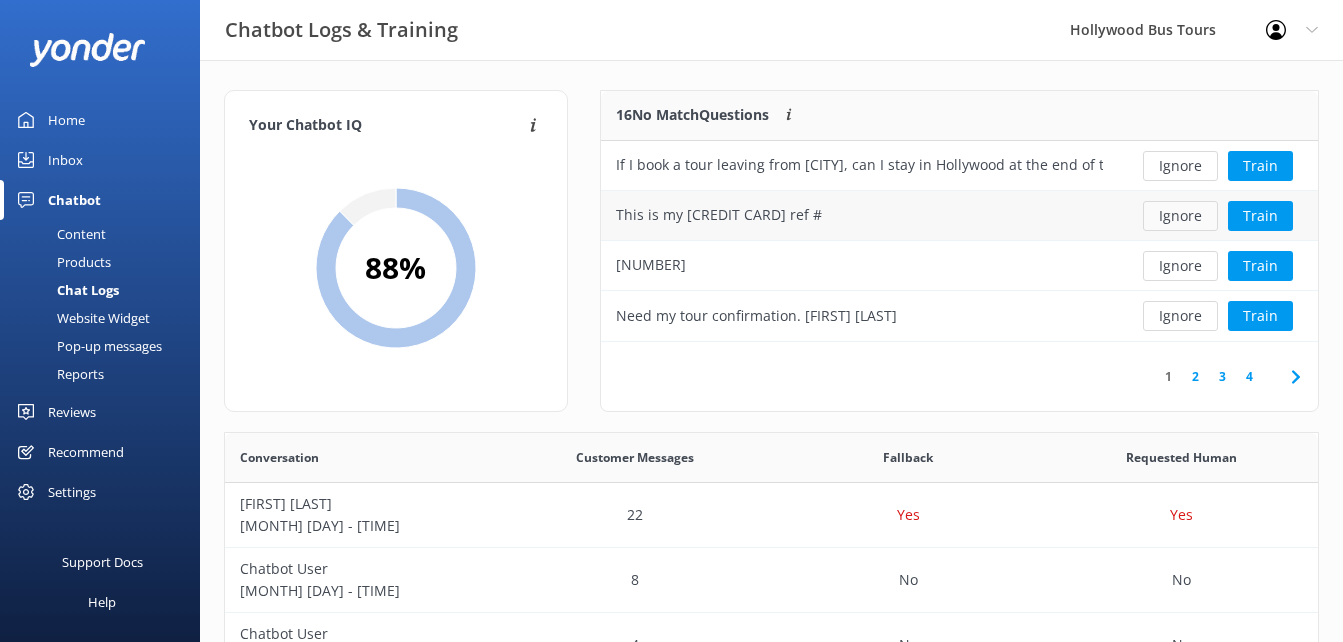 click on "Ignore" at bounding box center [1180, 216] 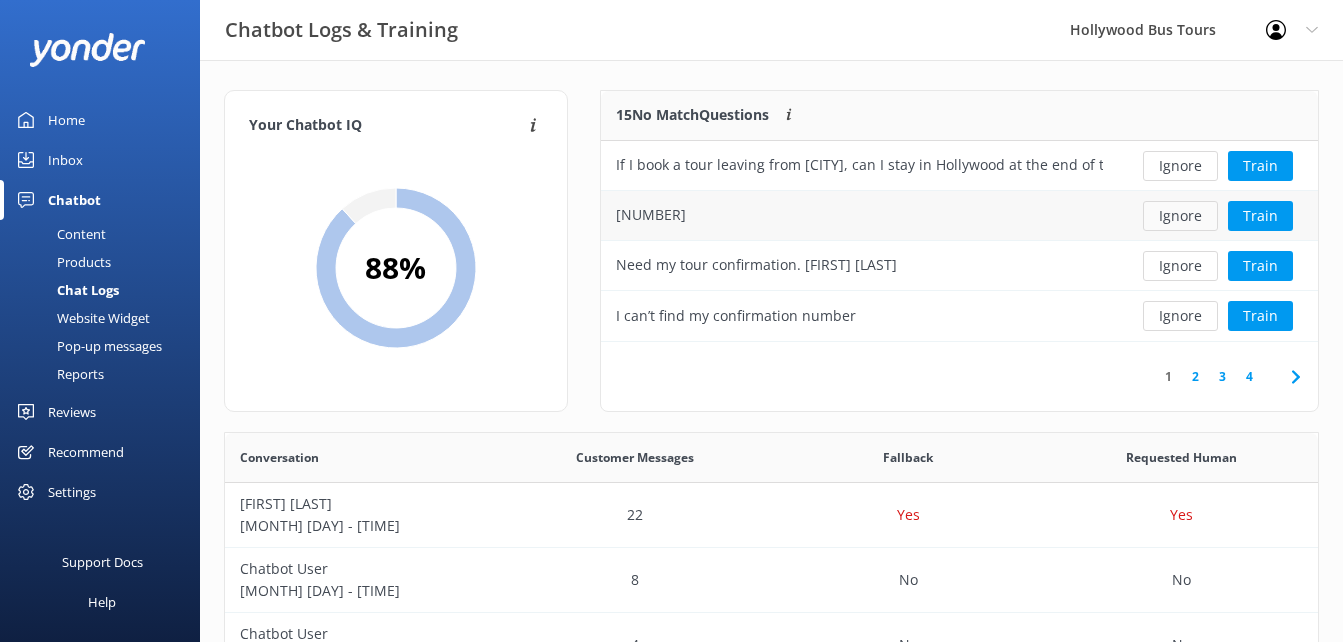click on "Ignore" at bounding box center [1180, 216] 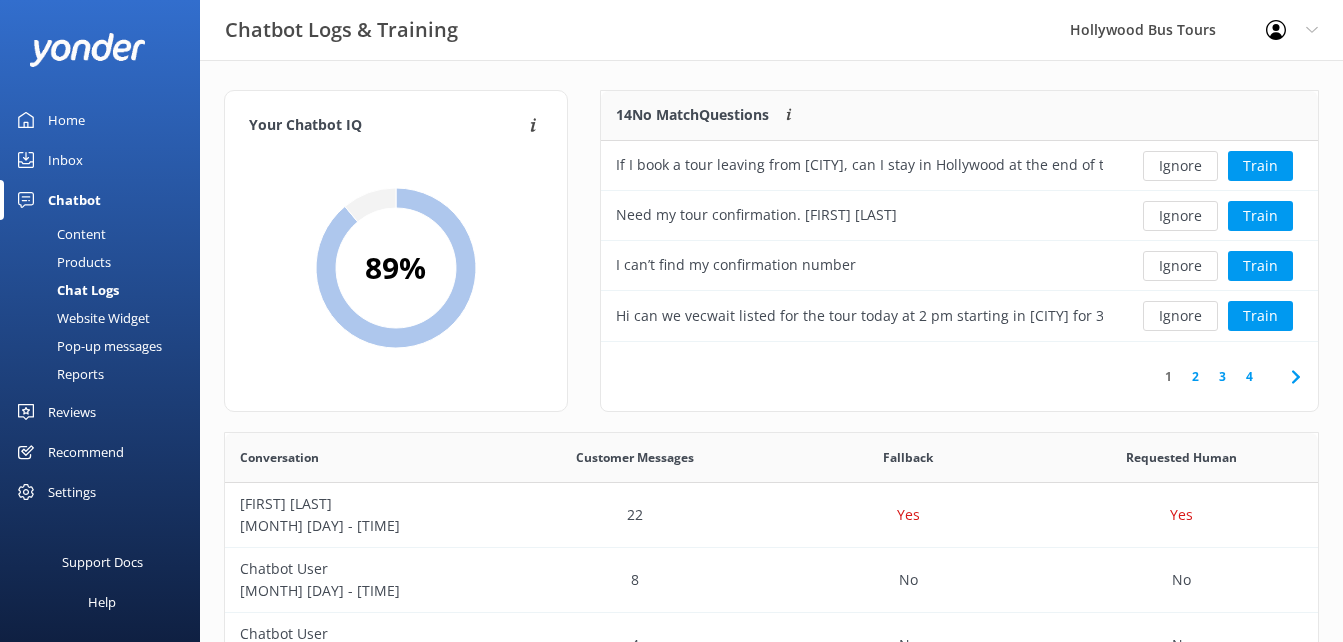 click on "Ignore" at bounding box center (1180, 216) 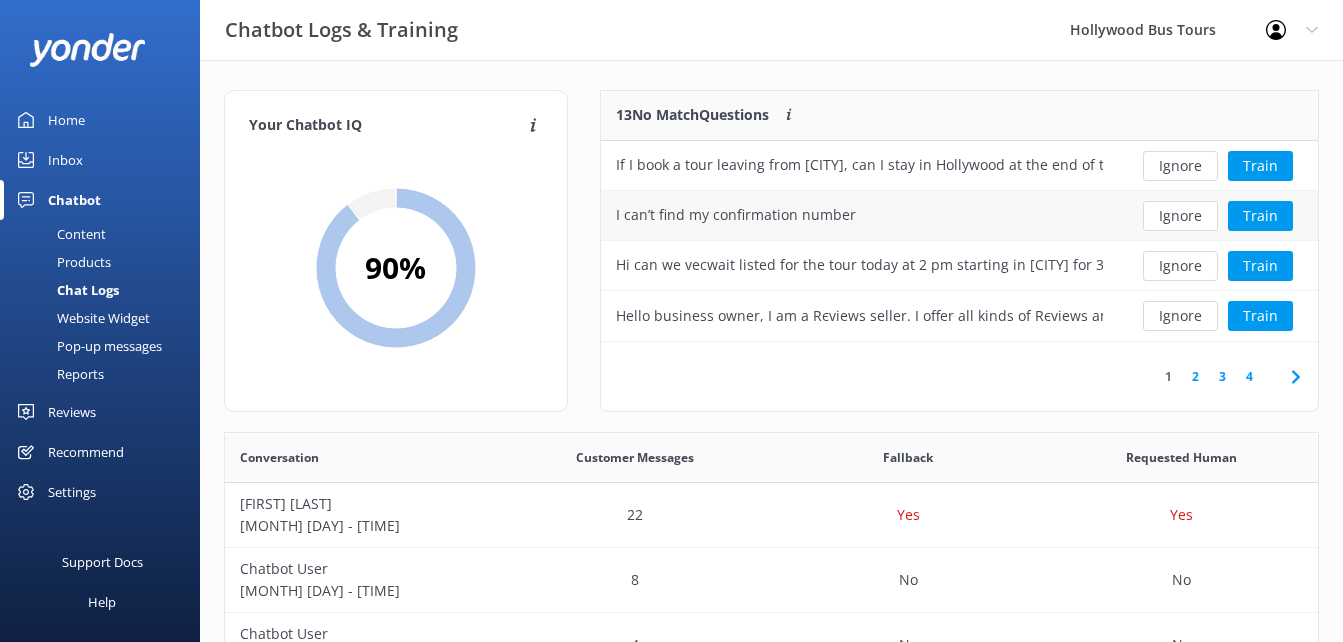 drag, startPoint x: 1171, startPoint y: 219, endPoint x: 1121, endPoint y: 227, distance: 50.635956 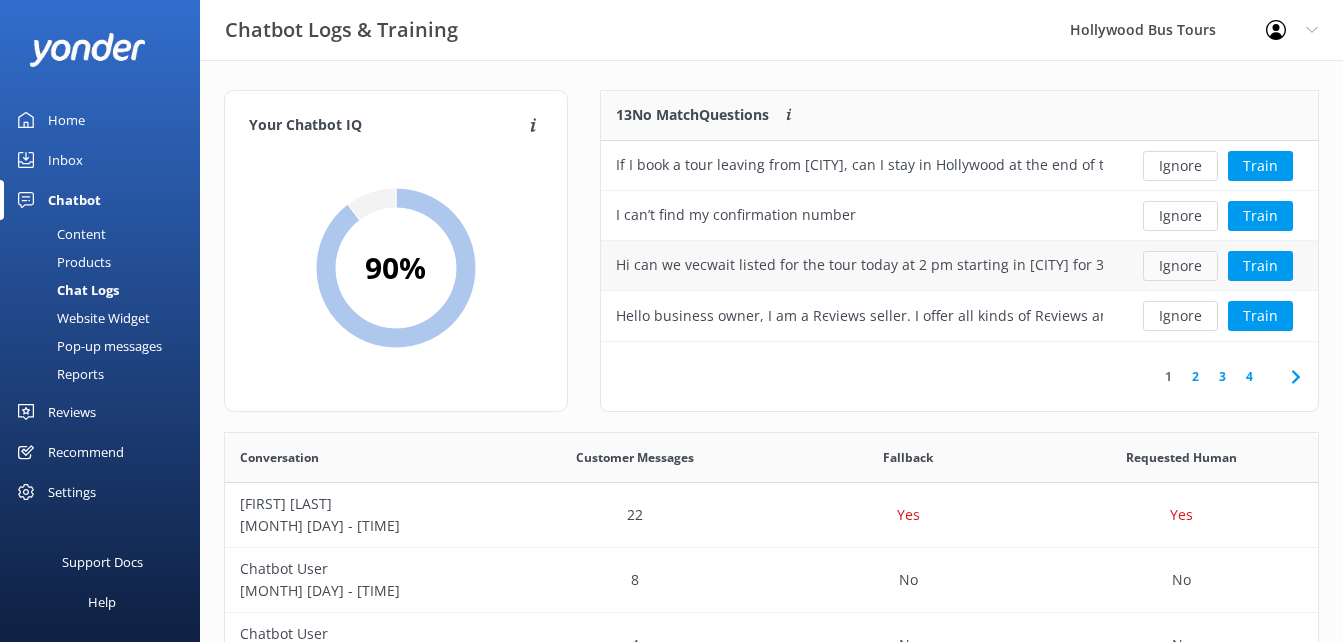 click on "Ignore" at bounding box center (1180, 266) 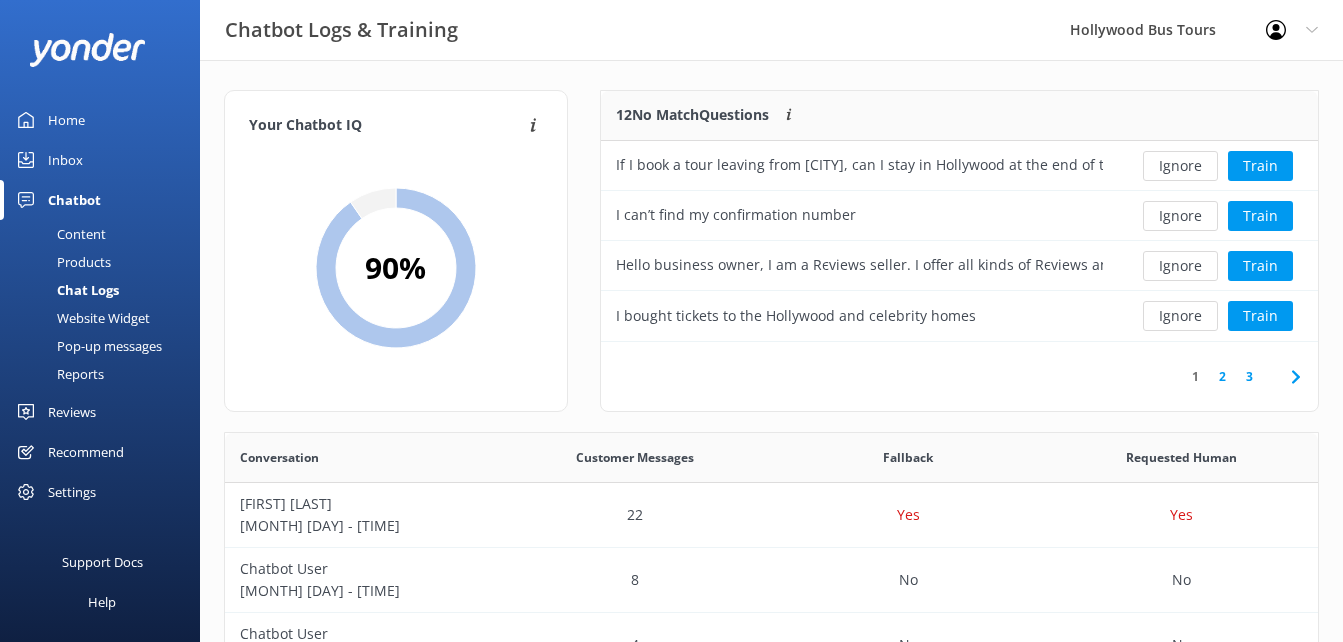 drag, startPoint x: 1181, startPoint y: 329, endPoint x: 786, endPoint y: 348, distance: 395.4567 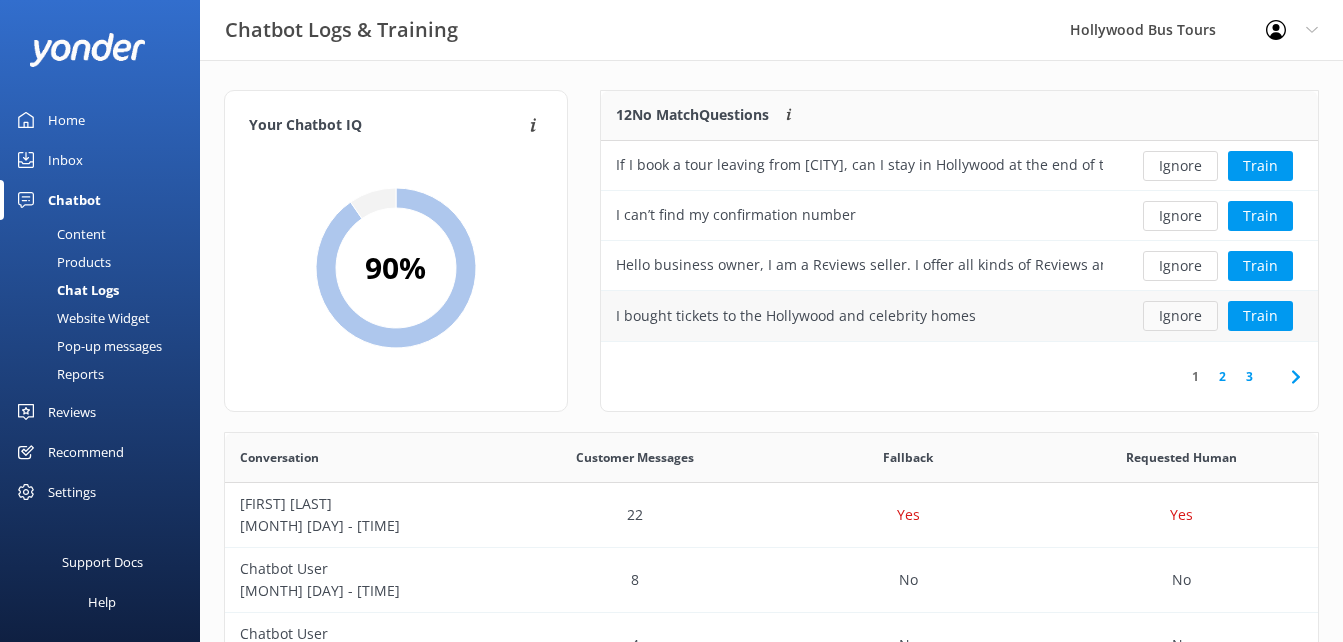 click on "Ignore" at bounding box center [1180, 316] 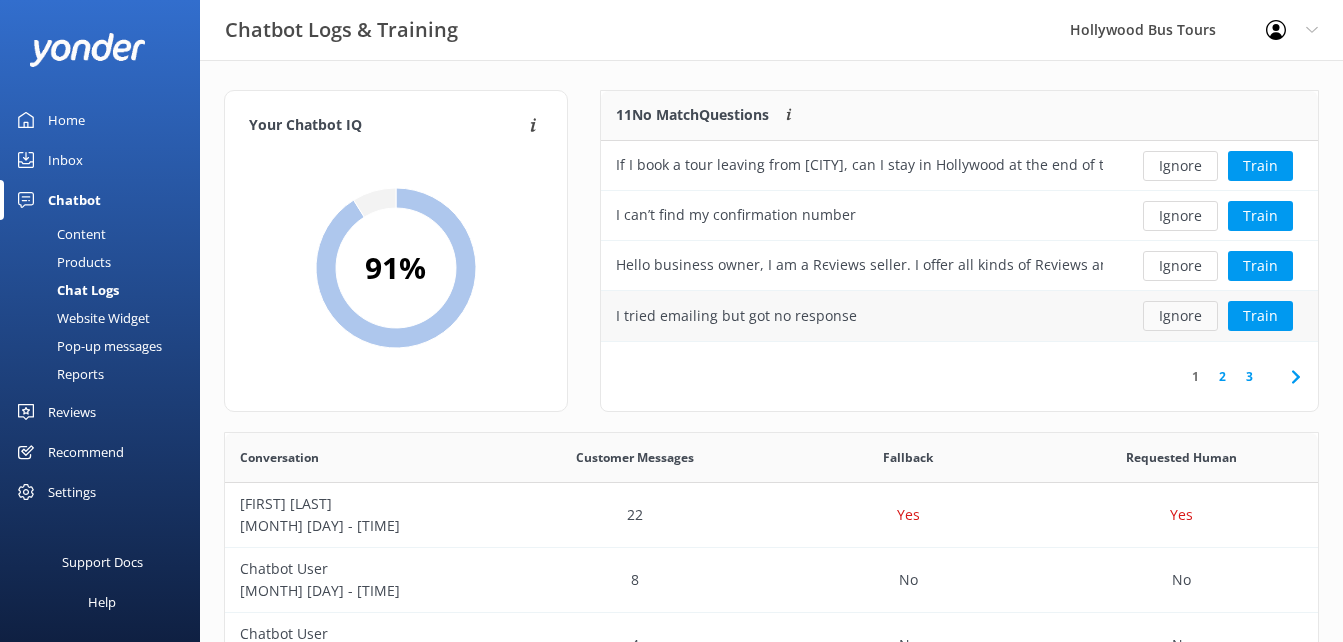 click on "Ignore" at bounding box center [1180, 316] 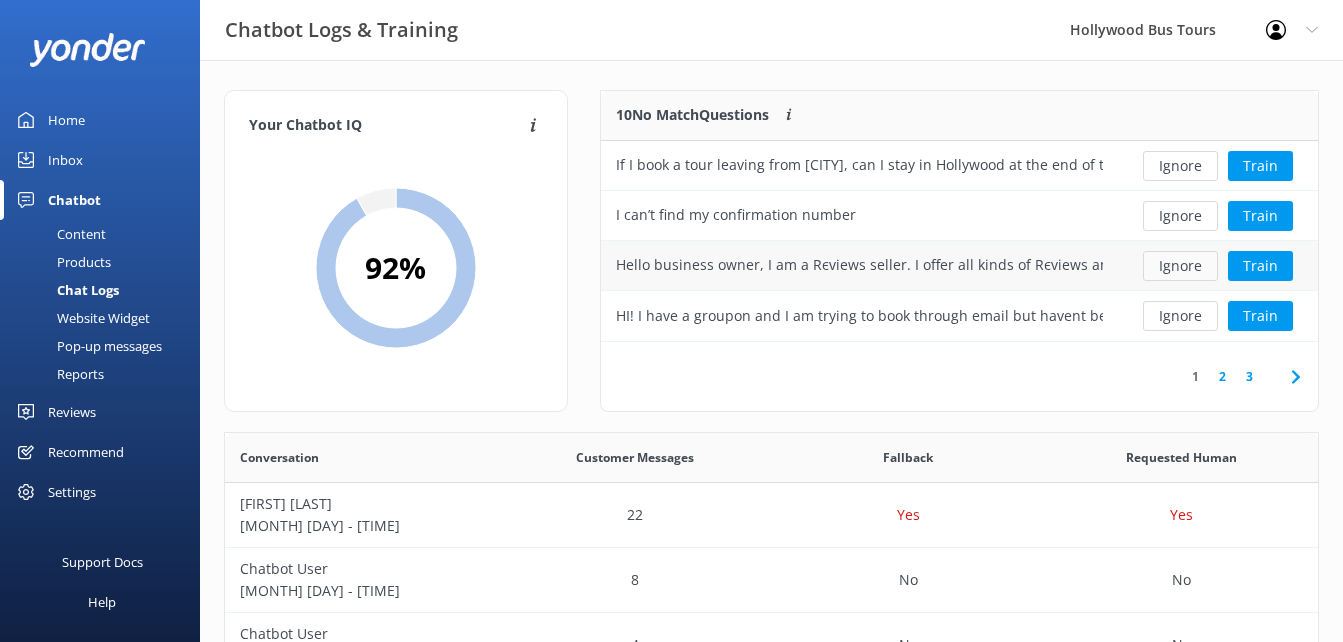 click on "Ignore" at bounding box center [1180, 266] 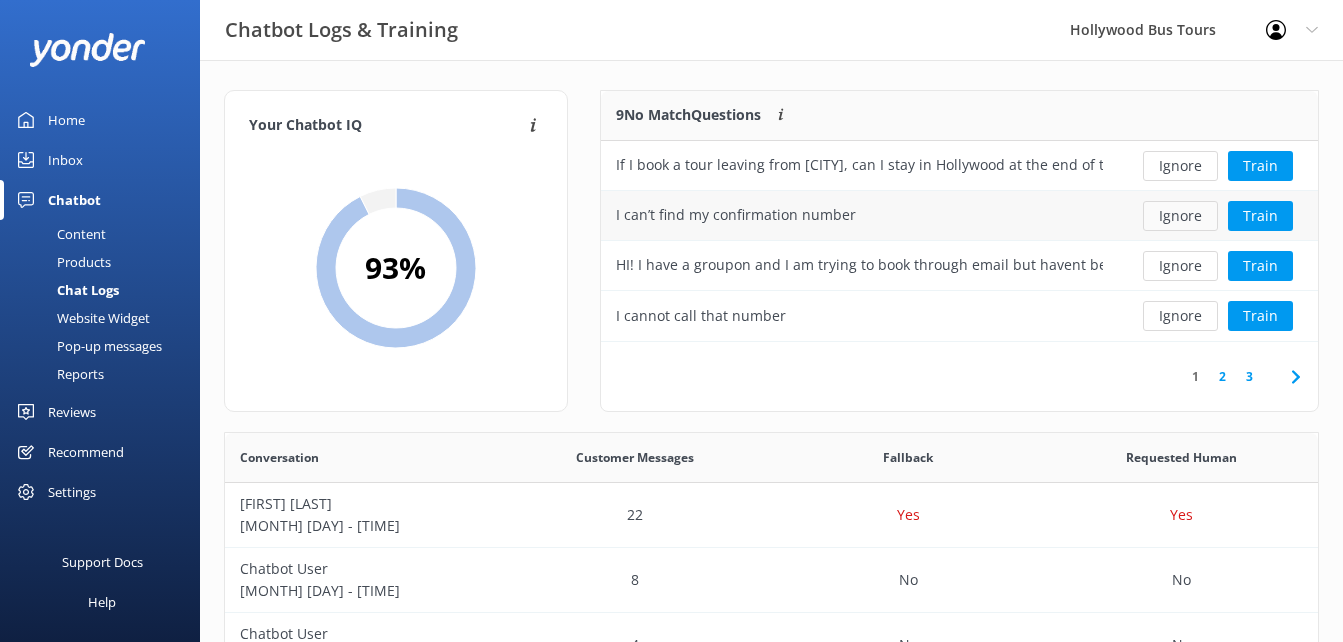 click on "Ignore" at bounding box center [1180, 216] 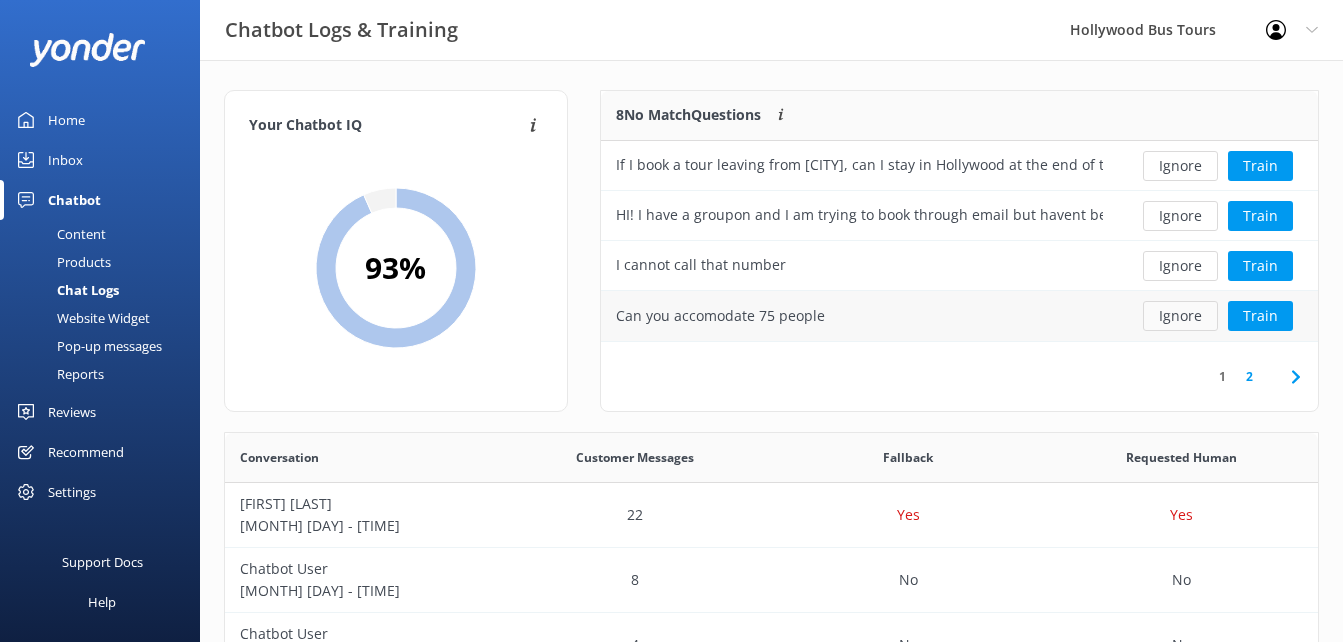 click on "Ignore" at bounding box center (1180, 316) 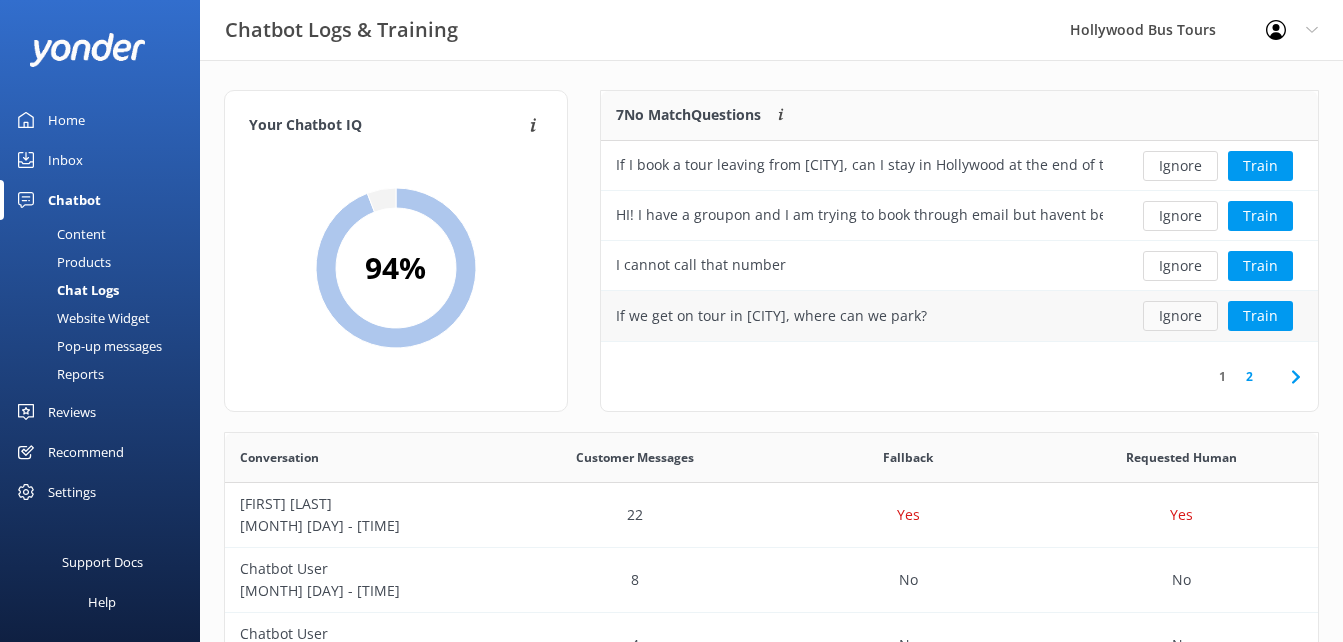 click on "Ignore" at bounding box center [1180, 316] 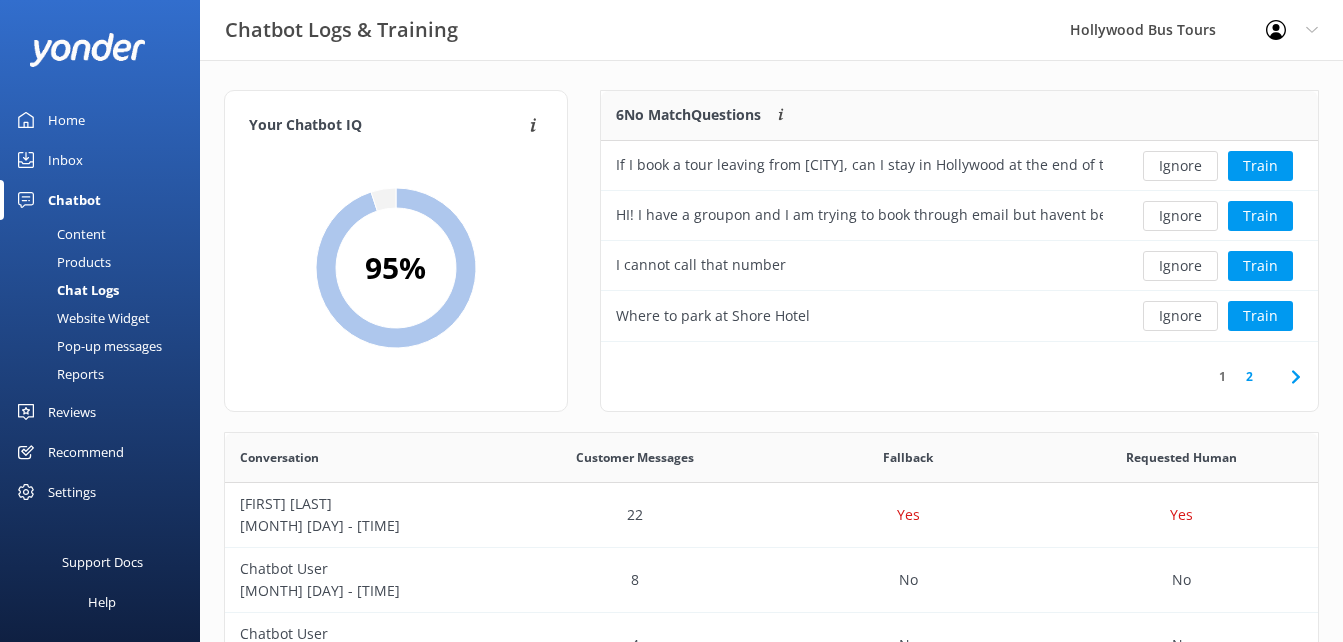 click on "Ignore" at bounding box center [1180, 316] 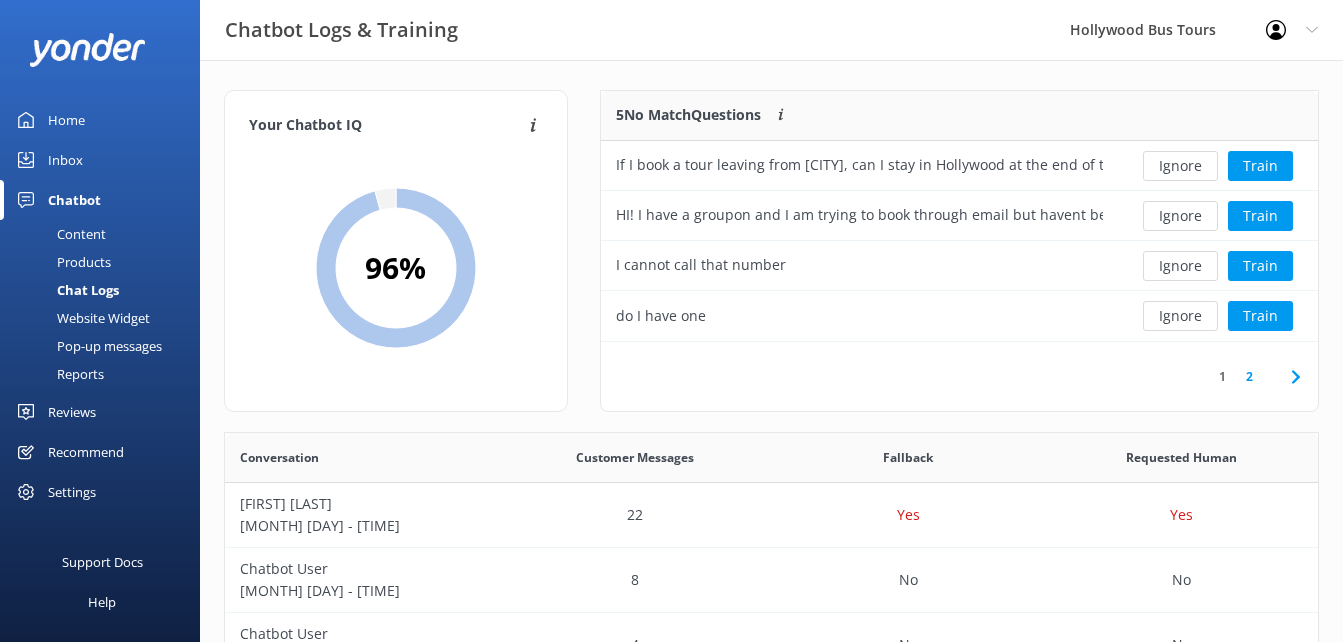 click on "Ignore" at bounding box center [1180, 316] 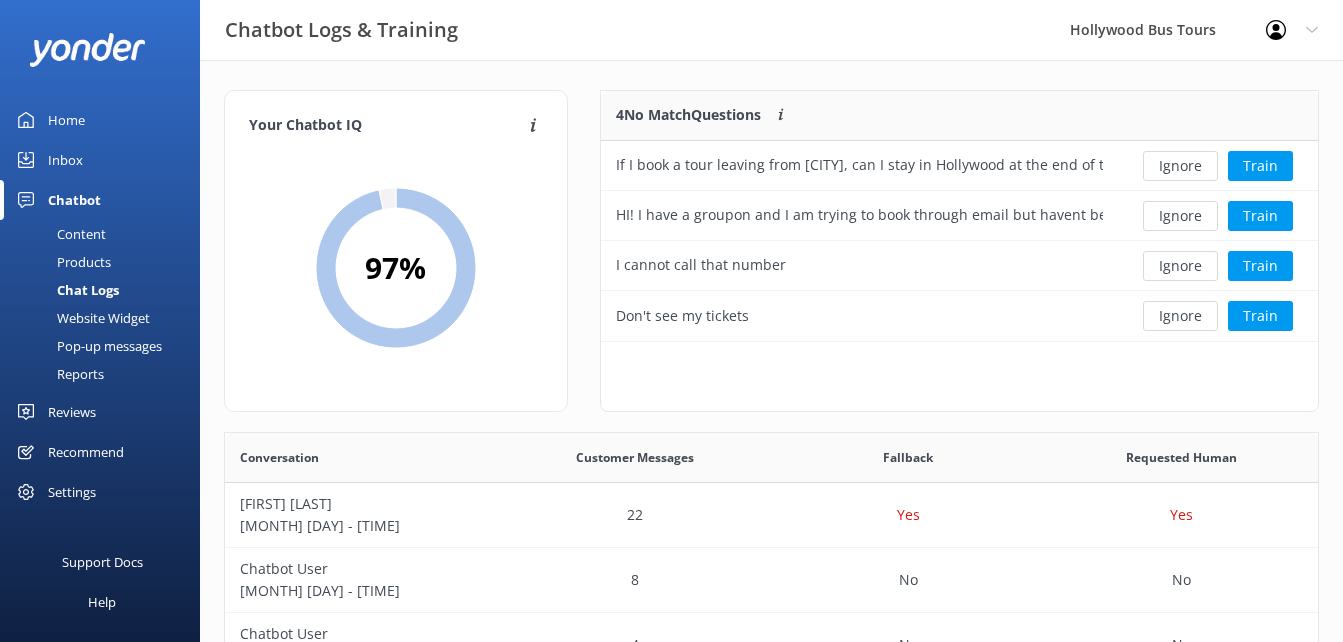 click on "Ignore" at bounding box center (1180, 316) 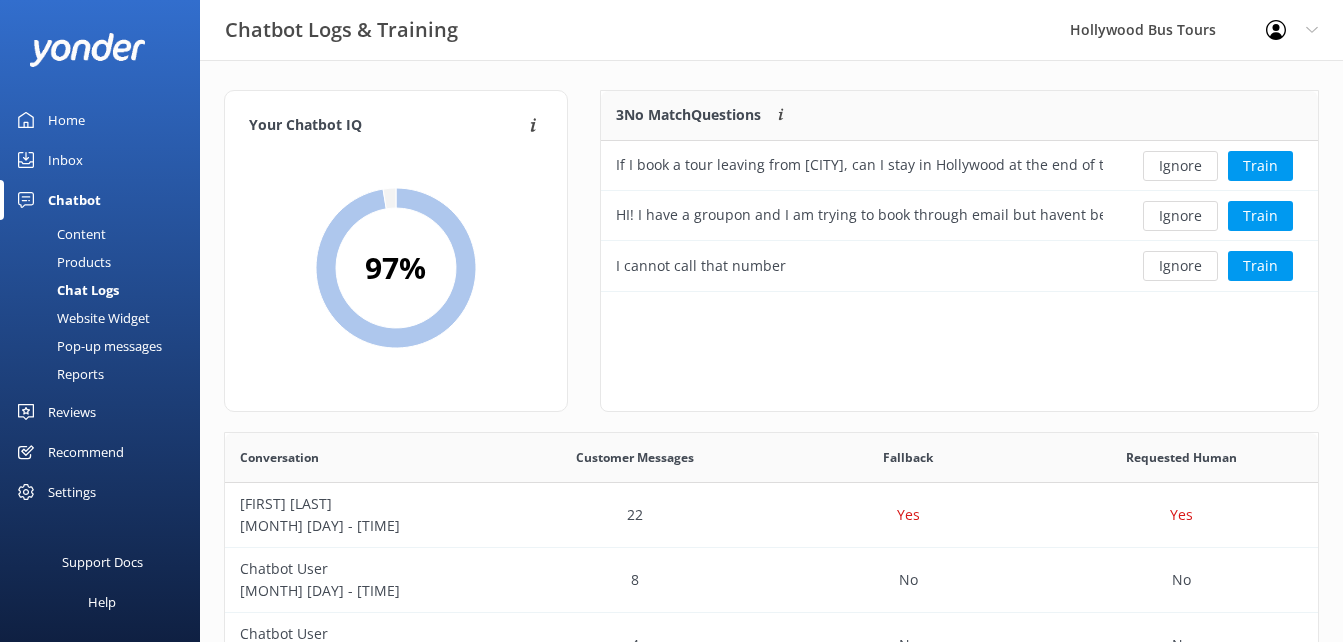 scroll, scrollTop: 186, scrollLeft: 703, axis: both 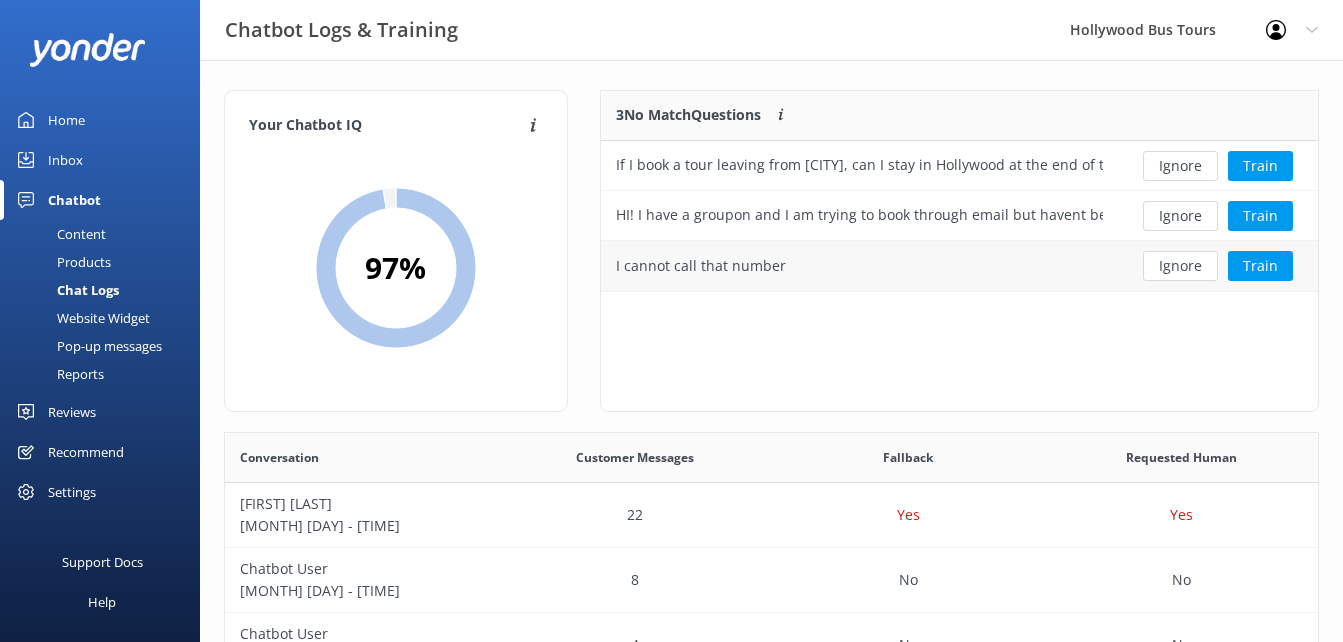 click on "Ignore Train" at bounding box center (1218, 266) 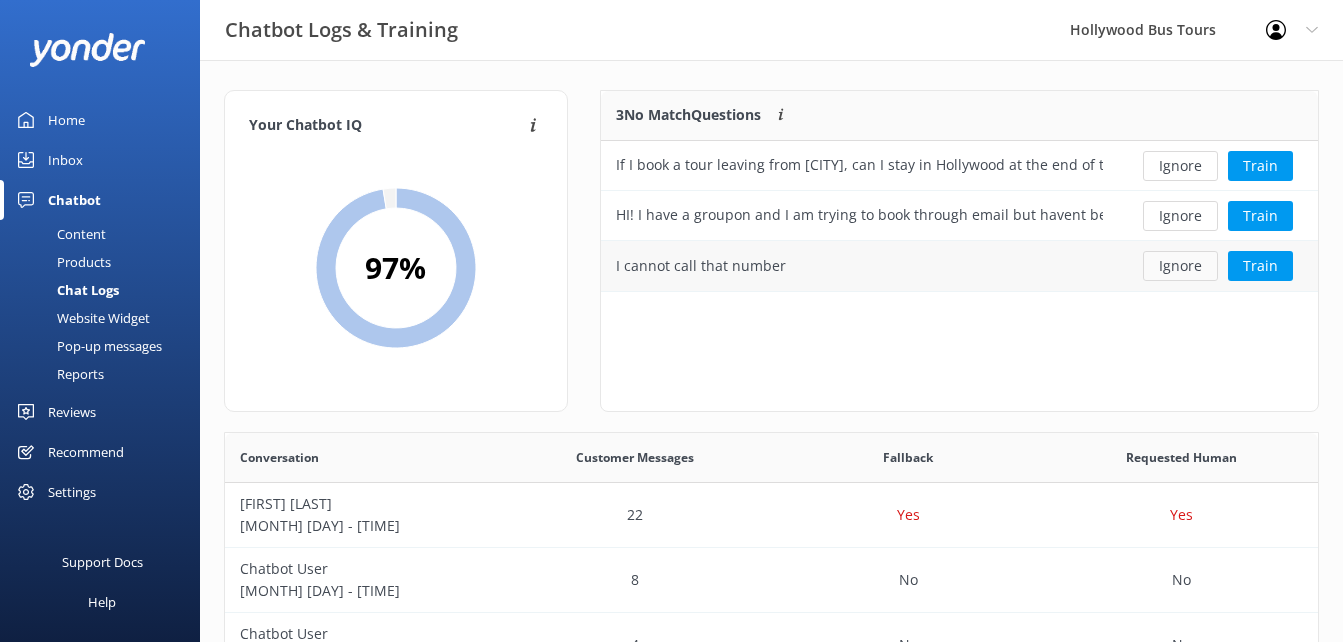 click on "Ignore" at bounding box center (1180, 266) 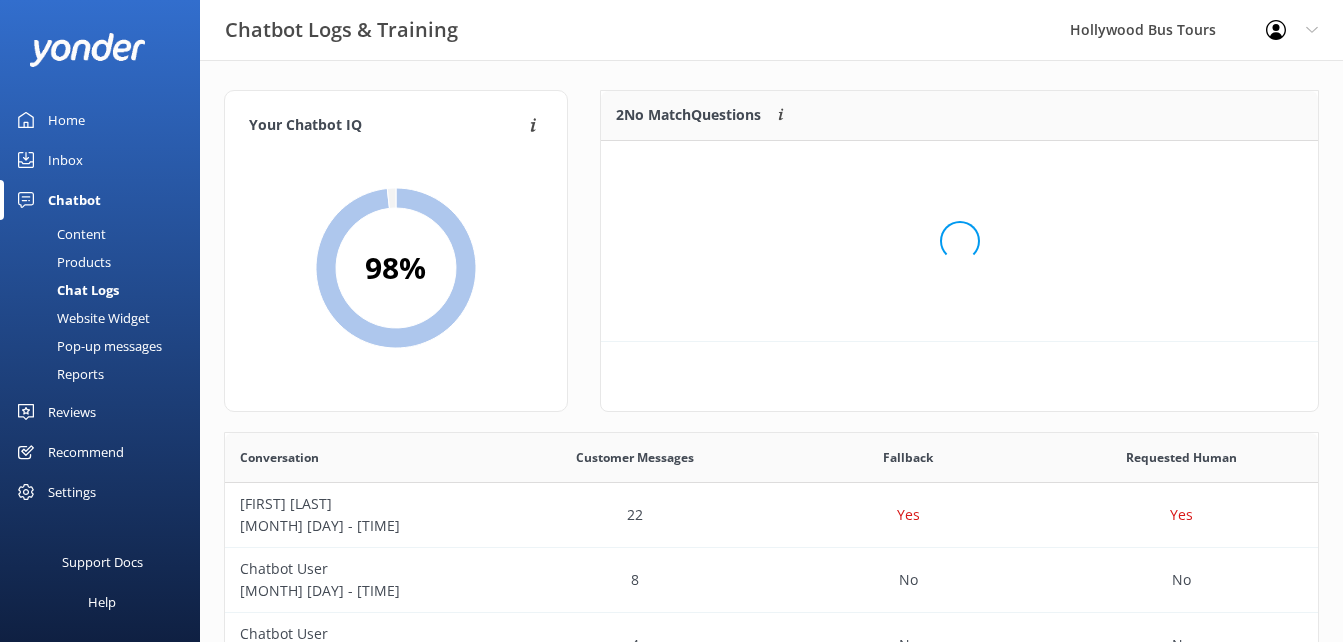 scroll, scrollTop: 16, scrollLeft: 16, axis: both 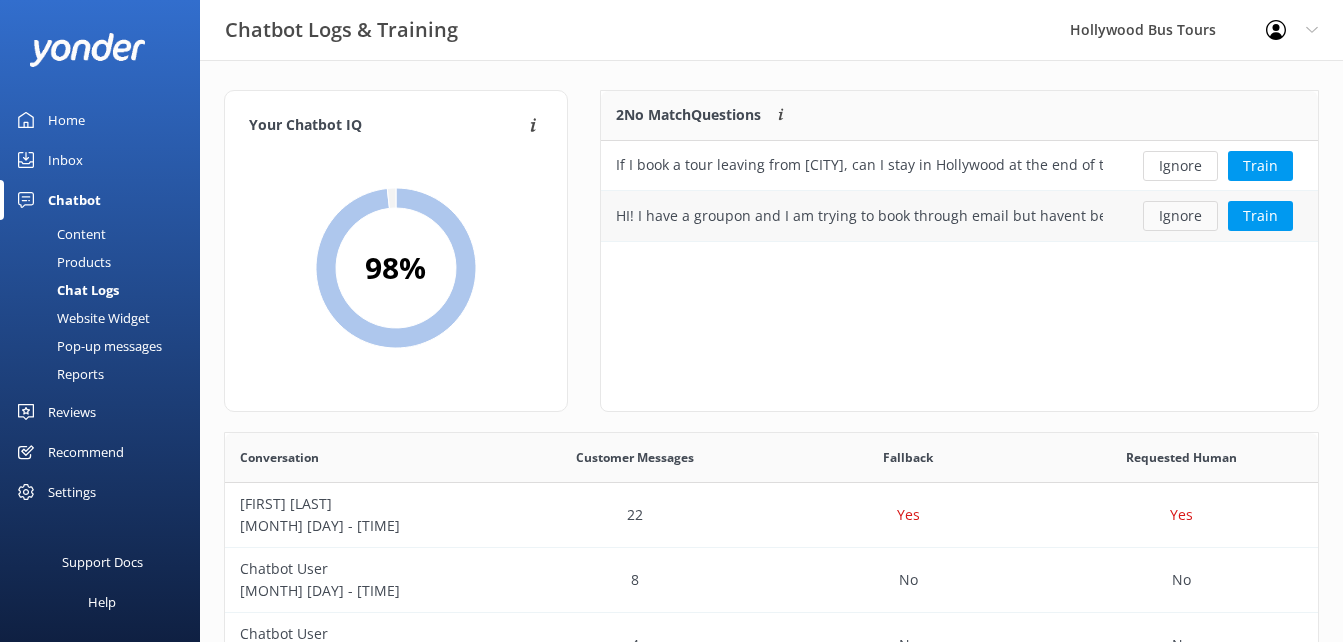 click on "Ignore" at bounding box center [1180, 216] 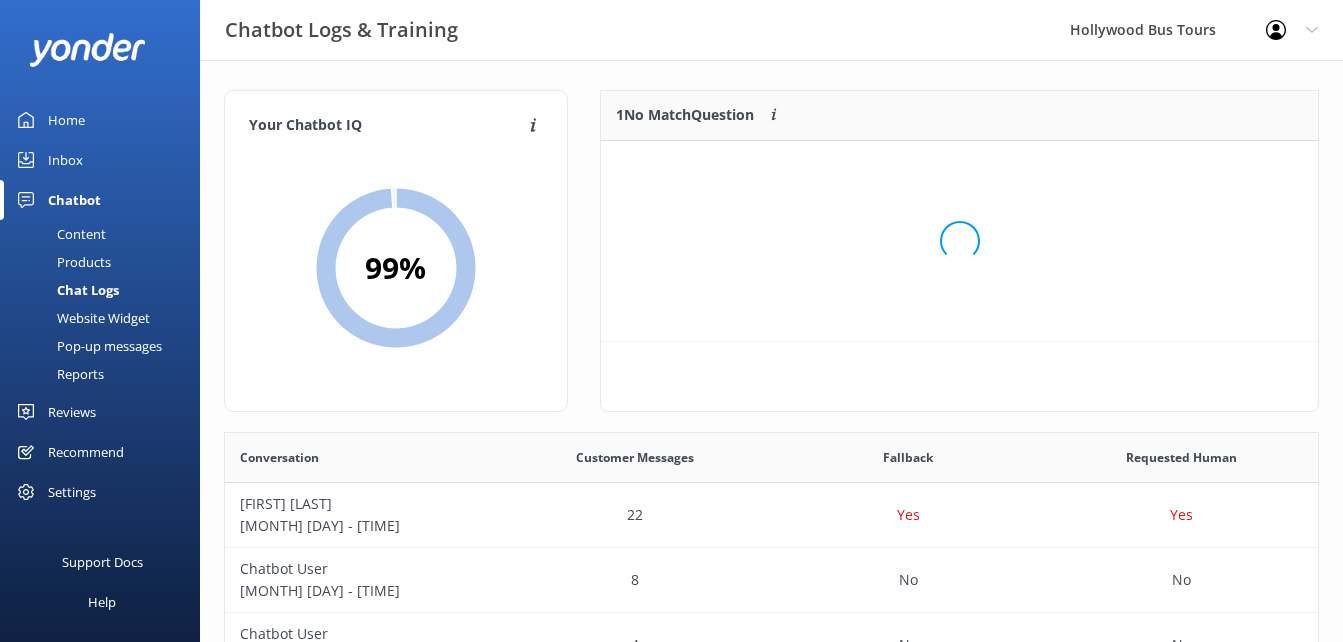 scroll, scrollTop: 16, scrollLeft: 16, axis: both 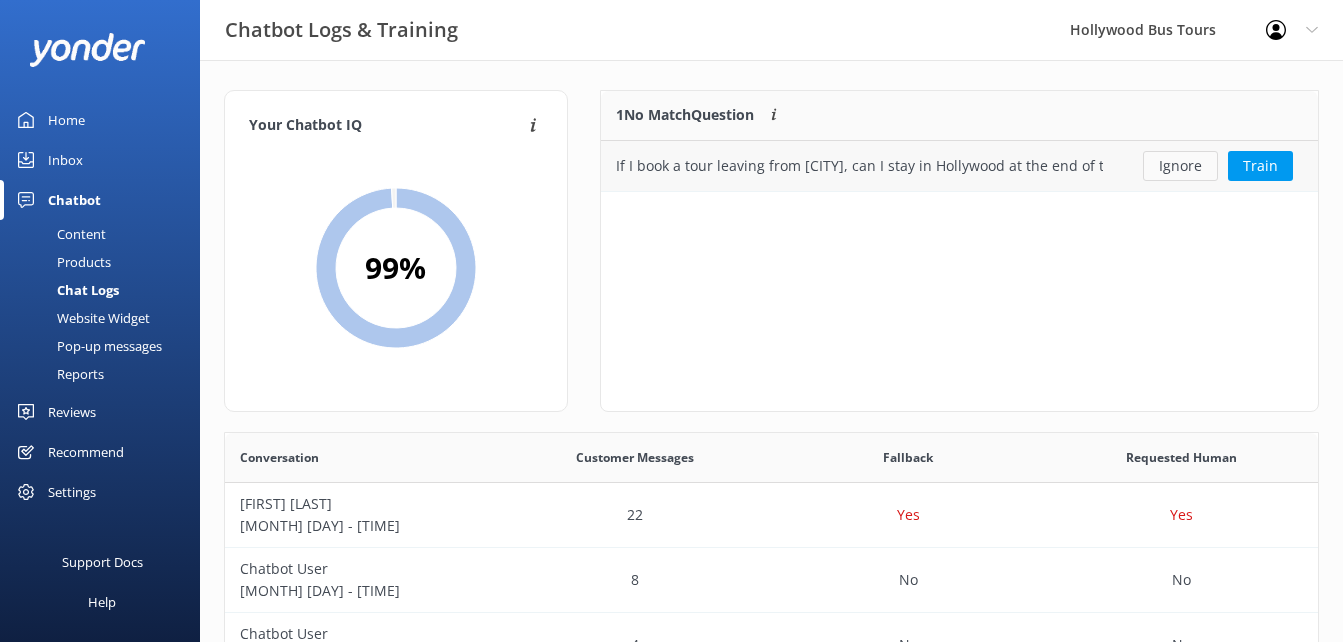 click on "Ignore" at bounding box center (1180, 166) 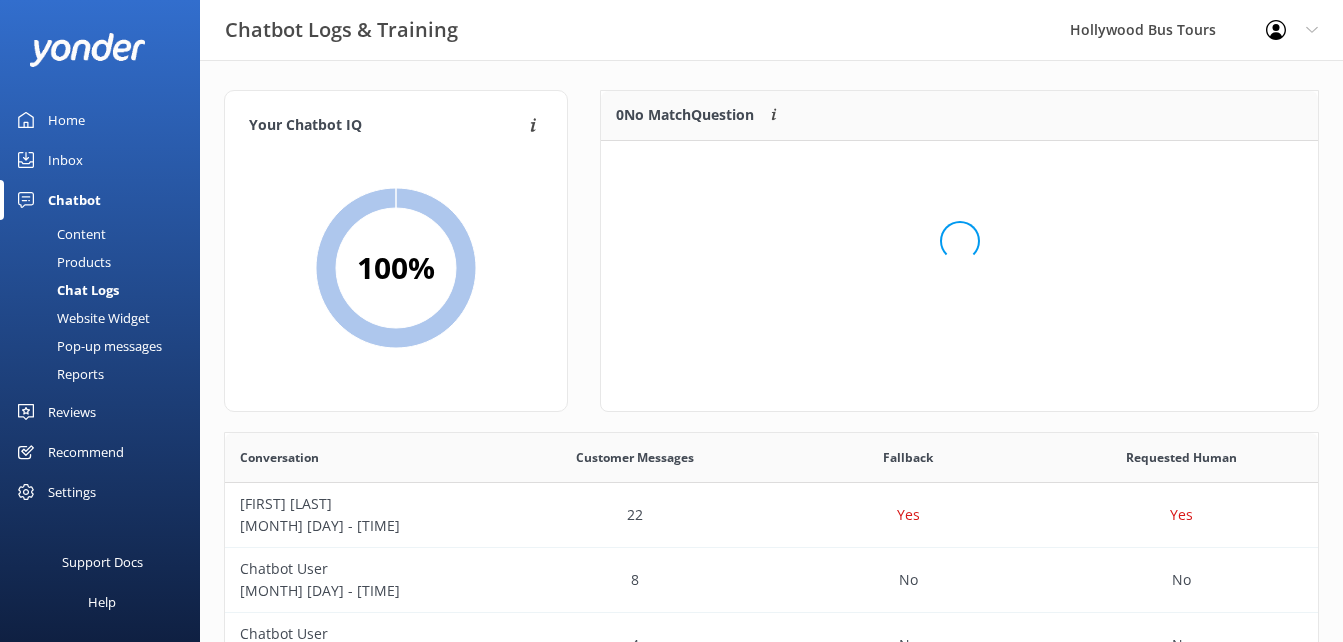 scroll, scrollTop: 16, scrollLeft: 16, axis: both 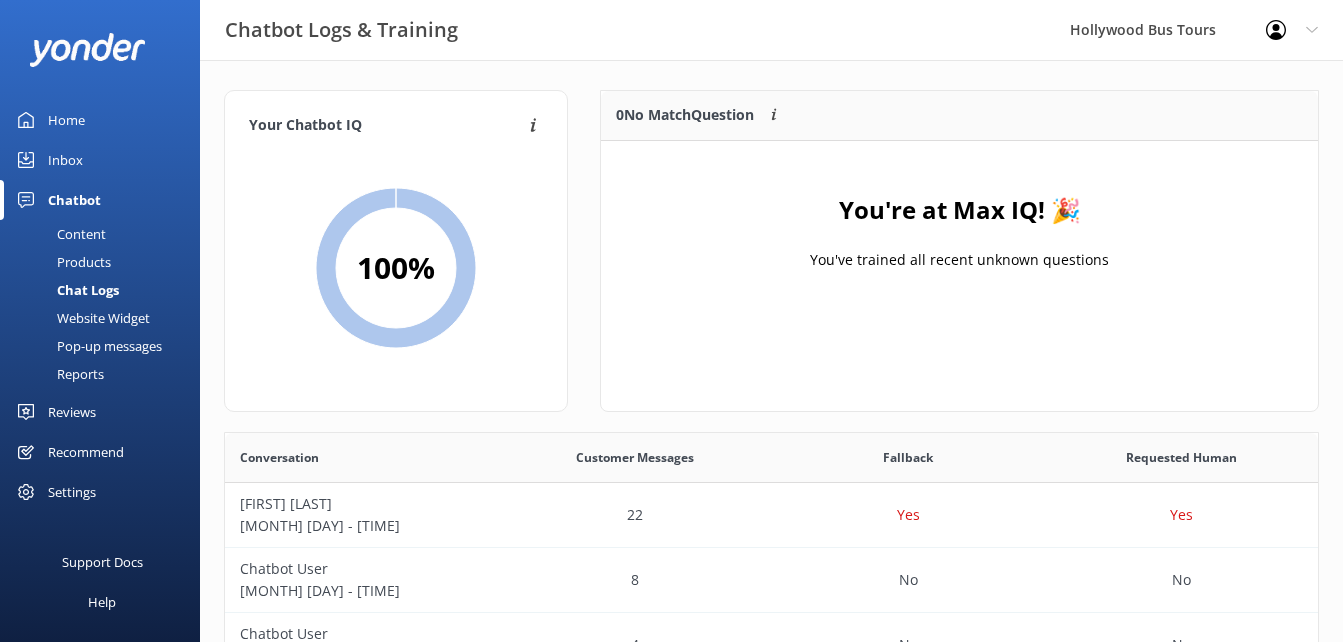 click on "Chatbot" at bounding box center [74, 200] 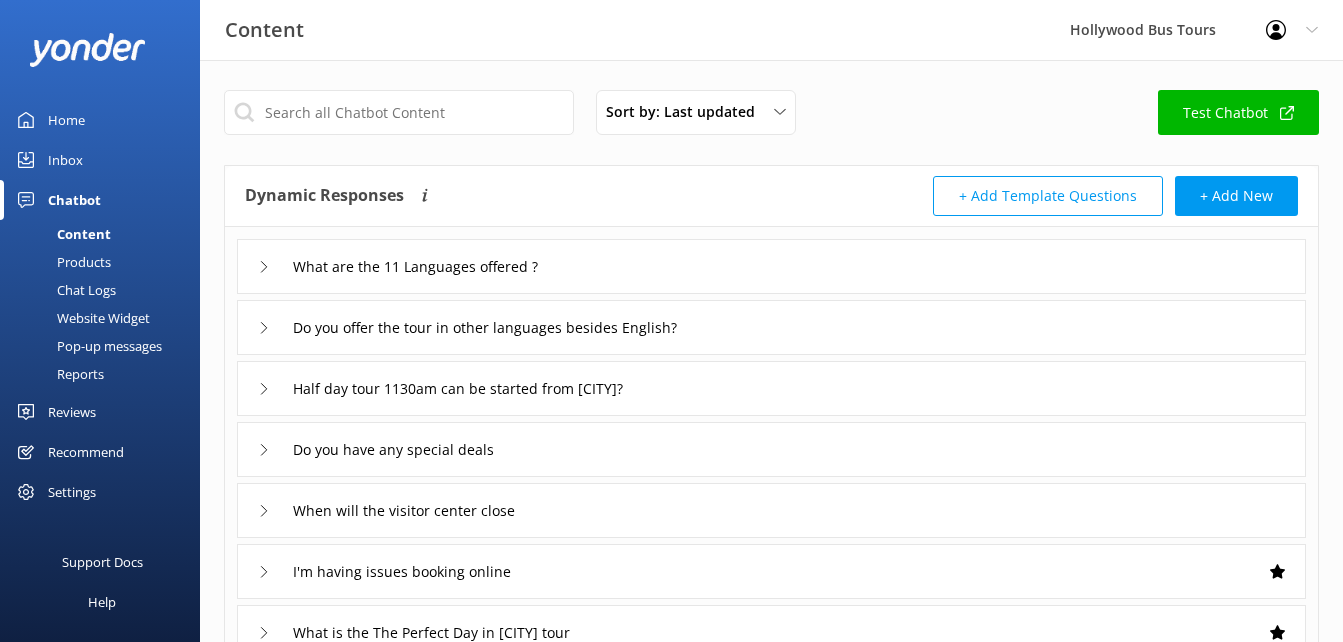 click 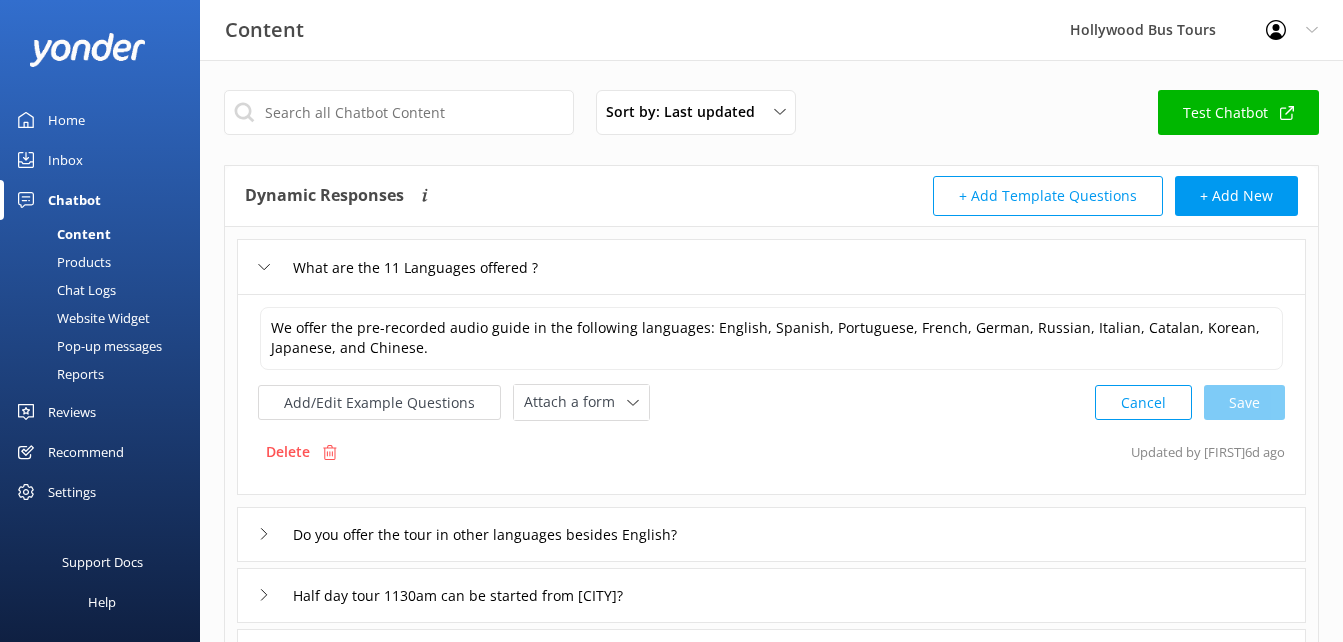 click 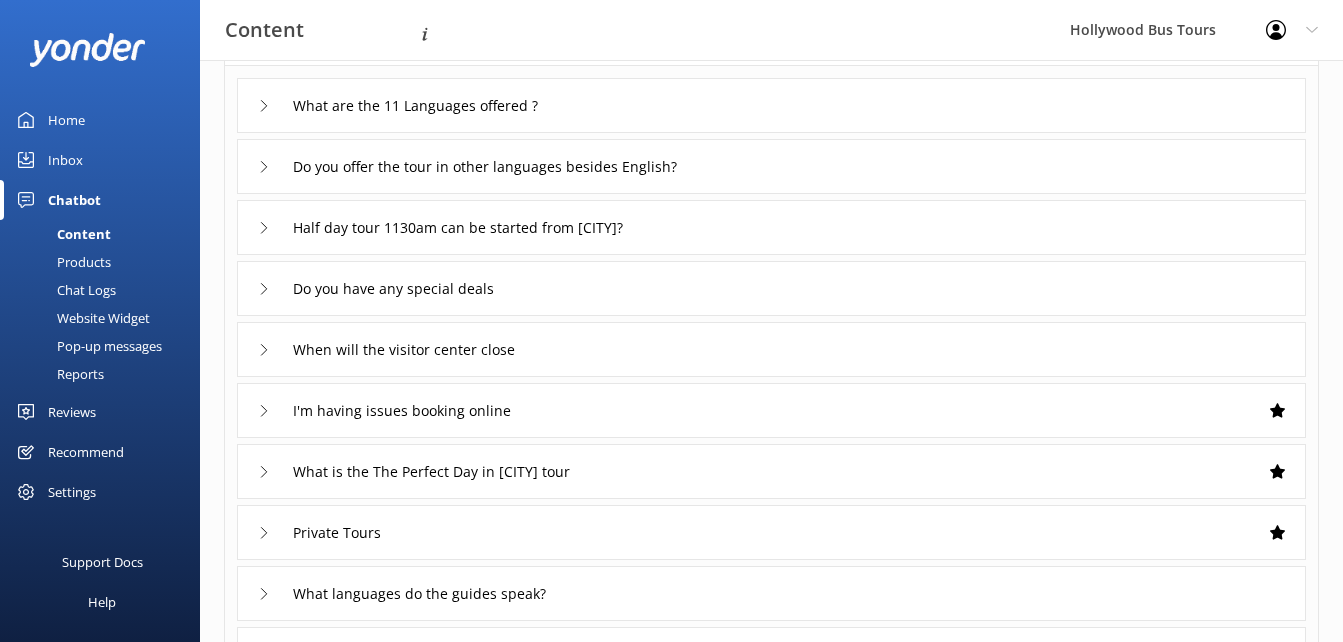 scroll, scrollTop: 0, scrollLeft: 0, axis: both 